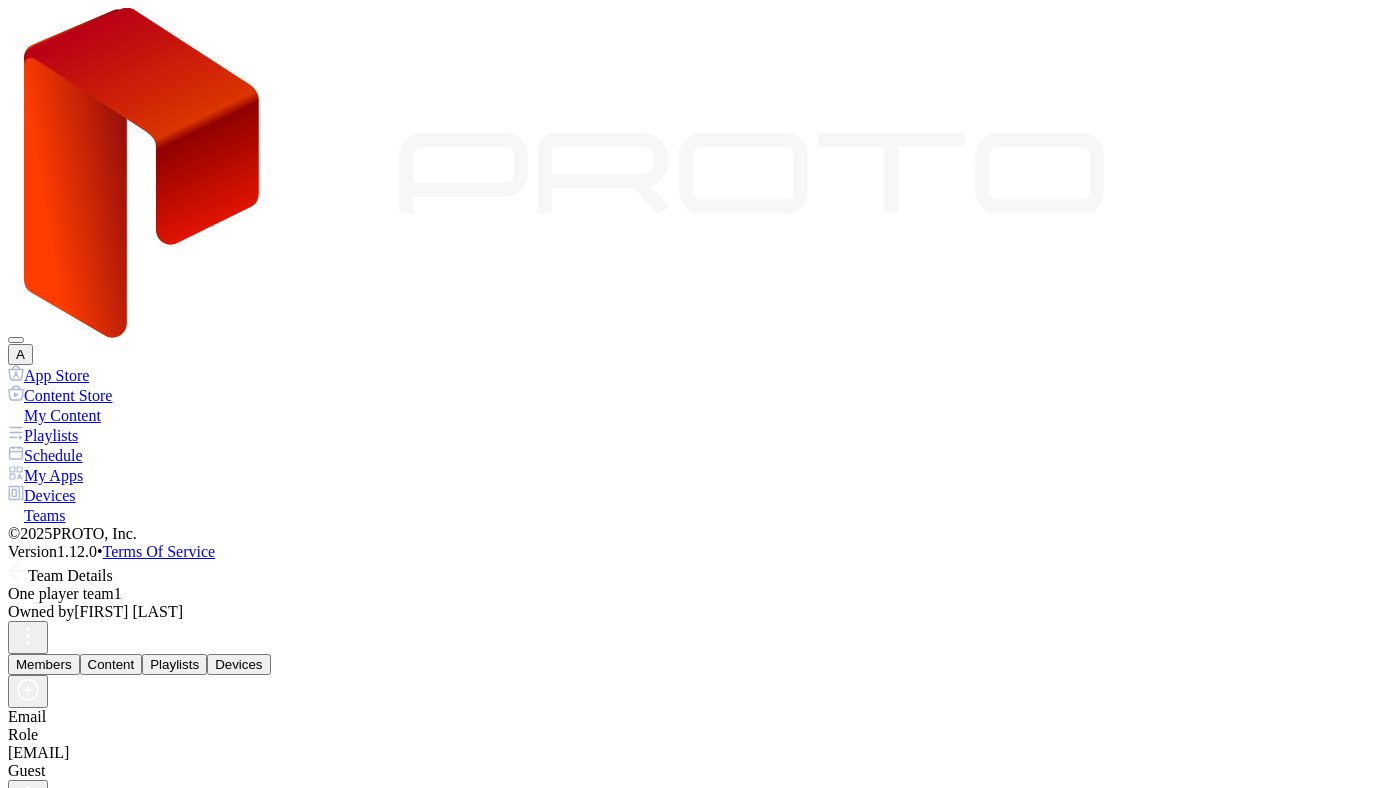 scroll, scrollTop: 0, scrollLeft: 0, axis: both 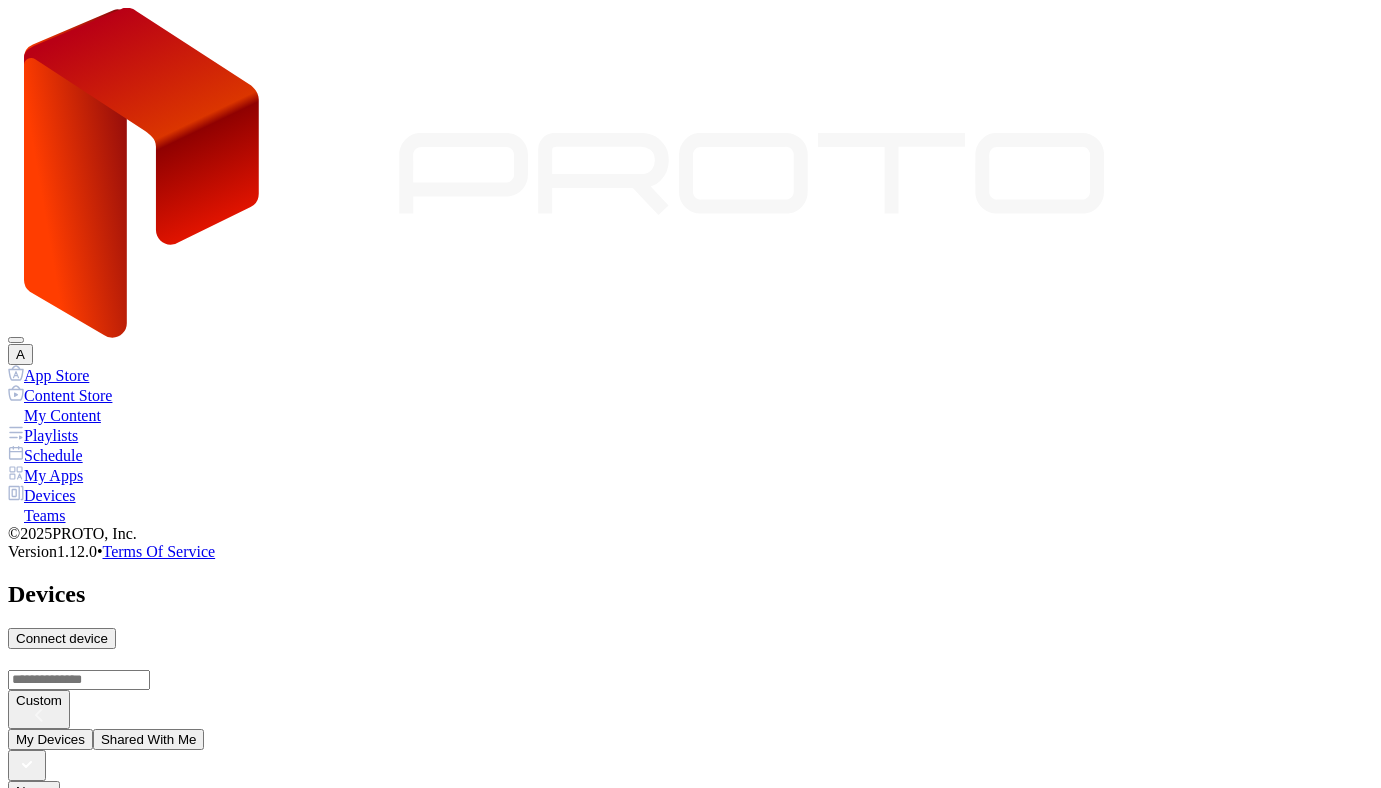 click at bounding box center [18, 1018] 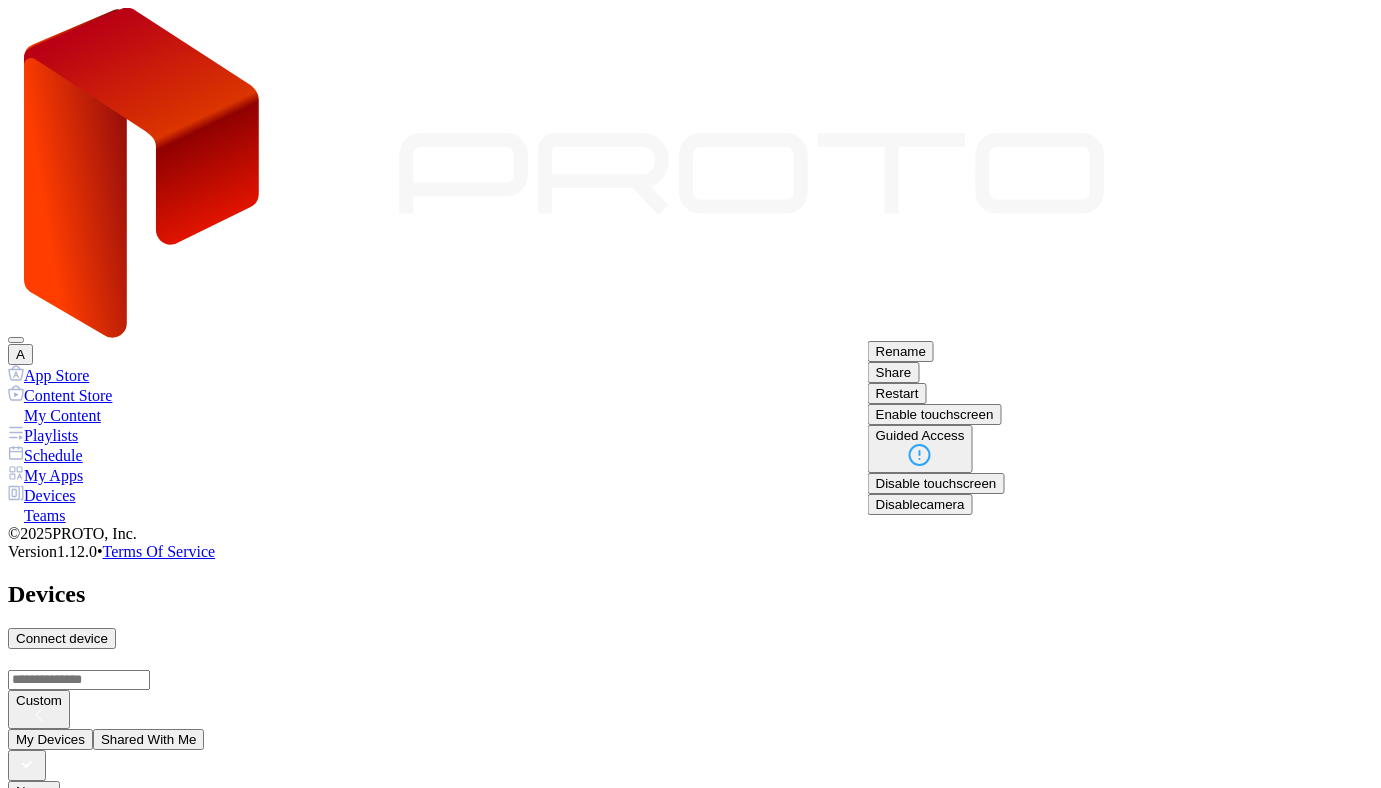 click on "Share" at bounding box center [894, 372] 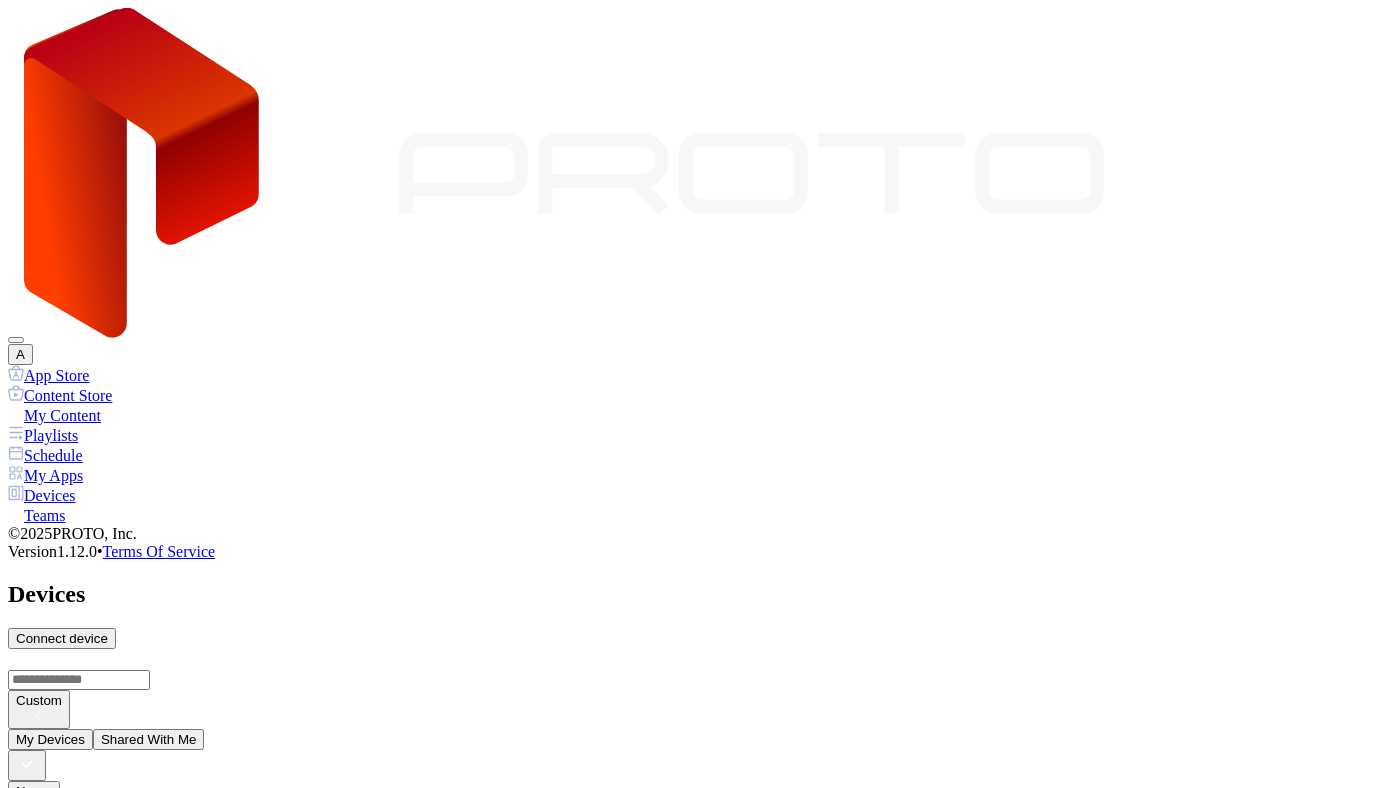 click 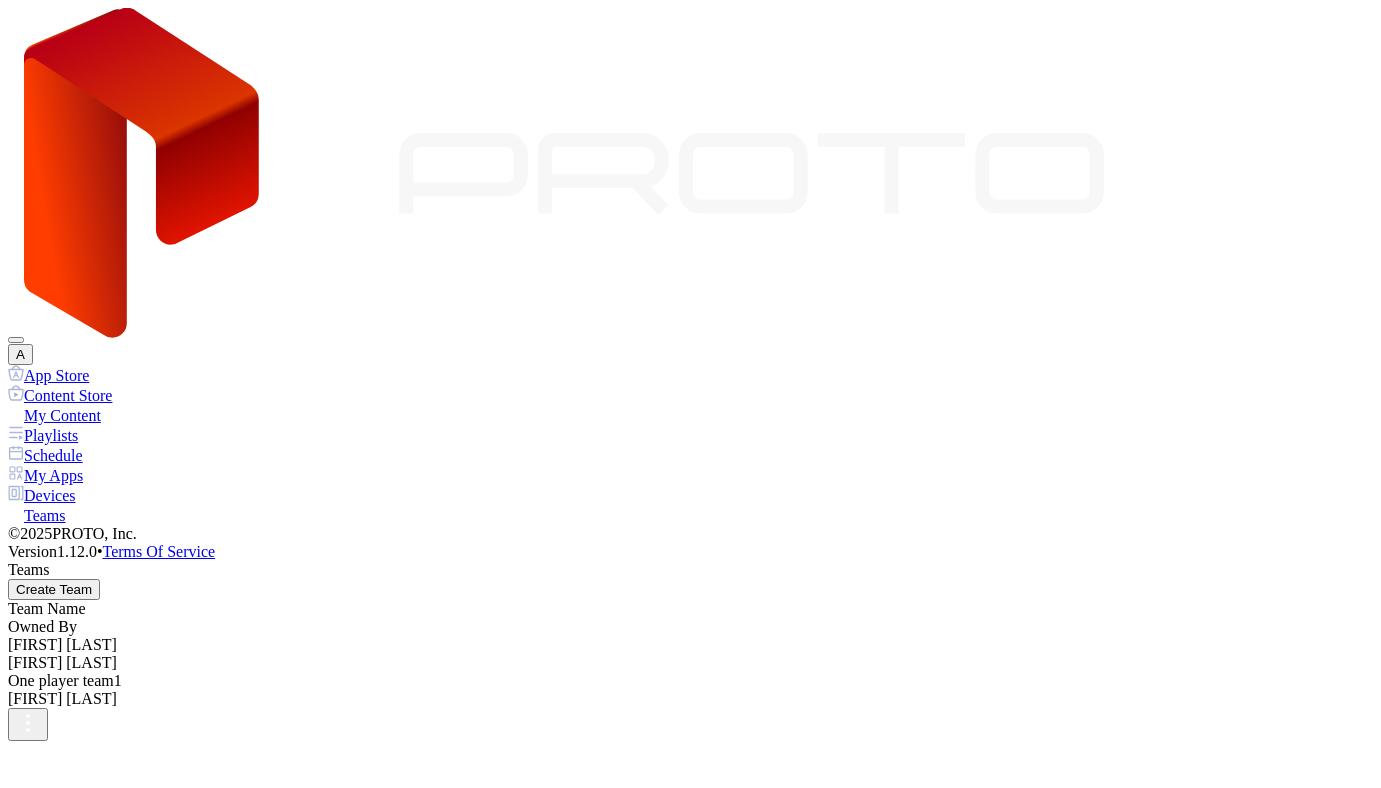 click on "[FIRST] [LAST] [FIRST] [LAST]" at bounding box center (690, 654) 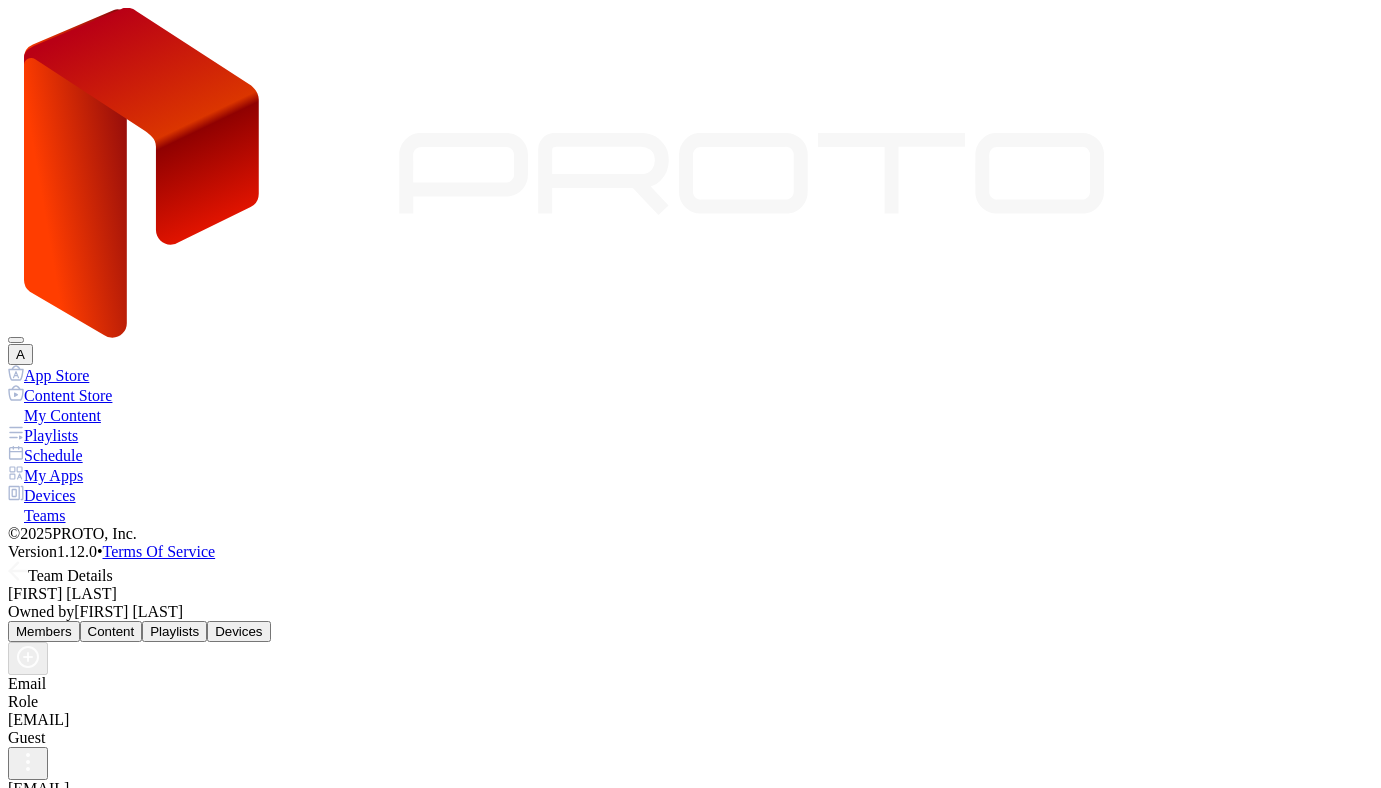 click 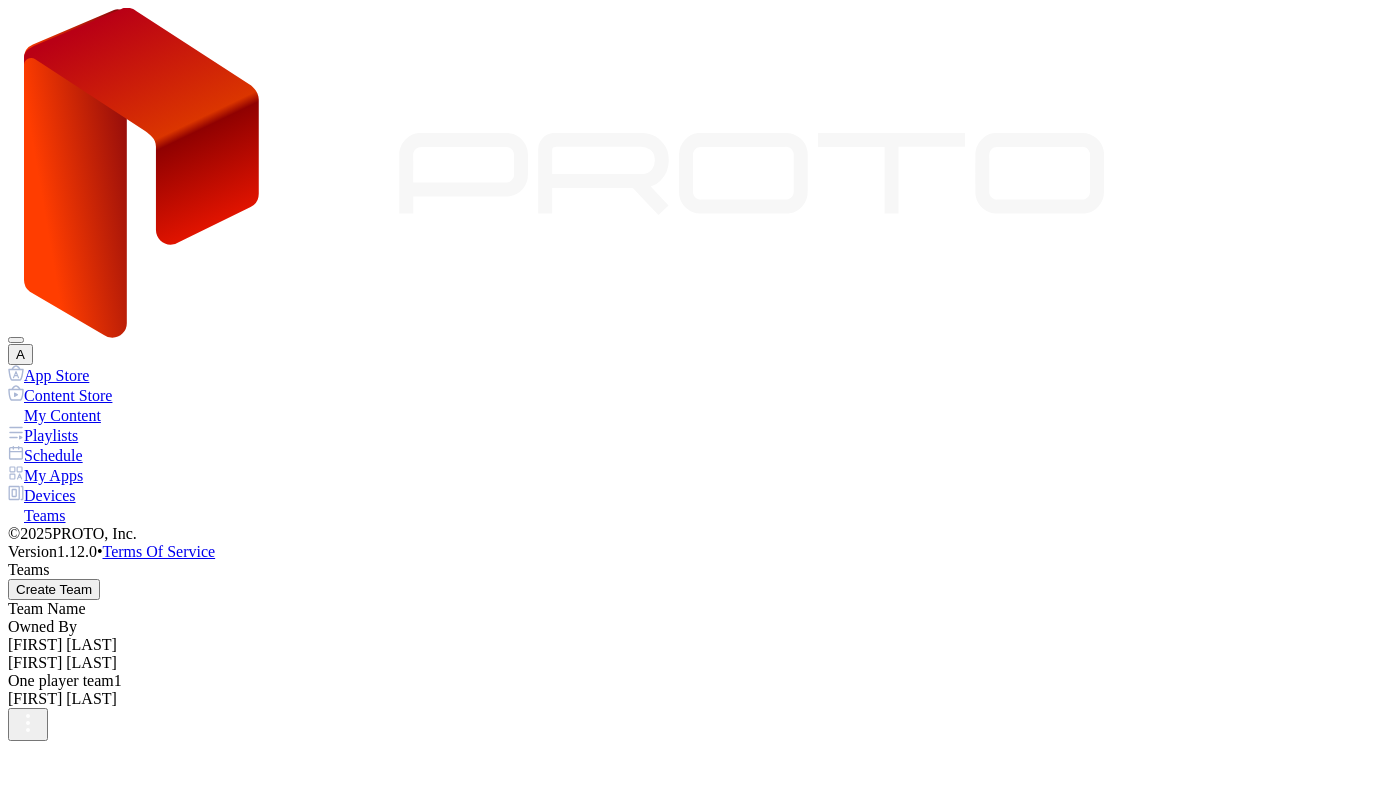 click on "One player team1" at bounding box center [690, 681] 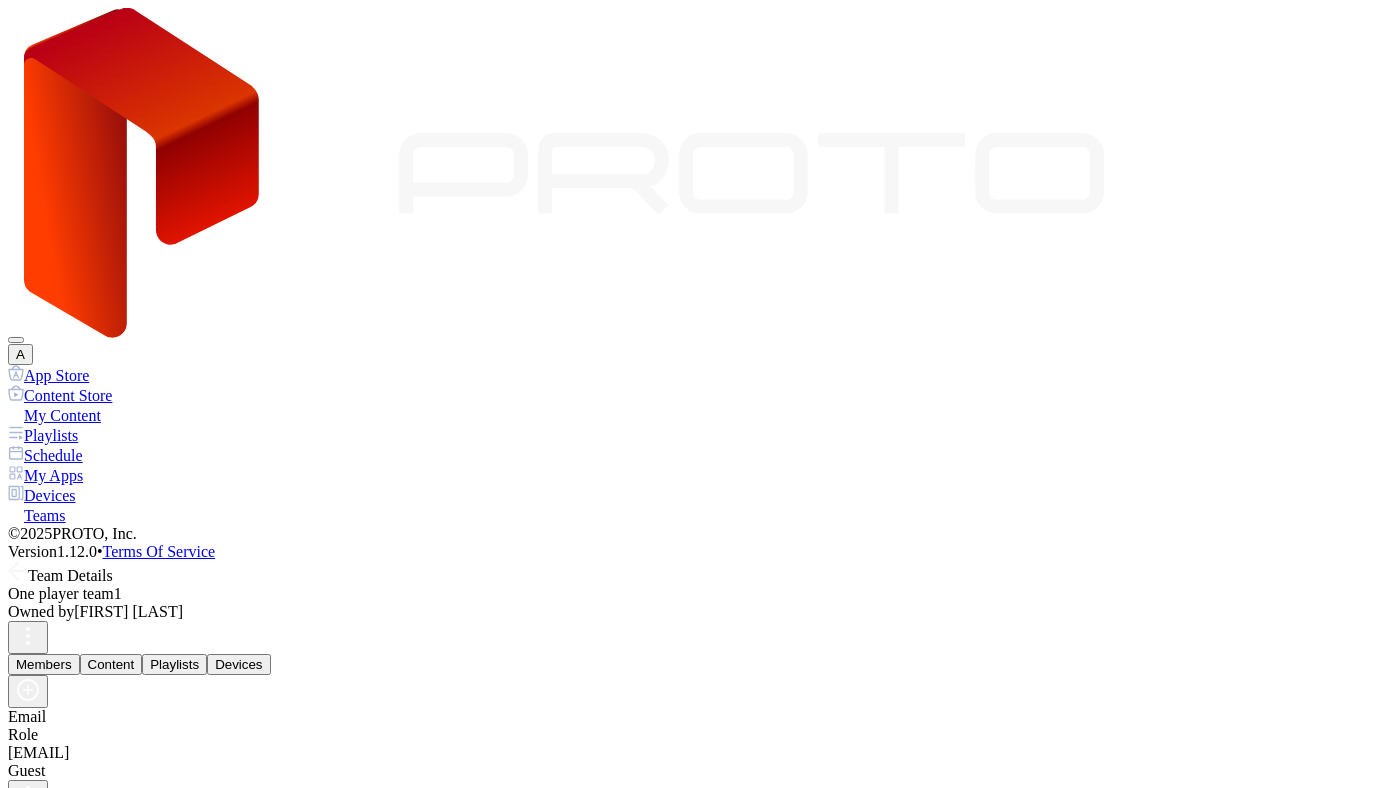 click 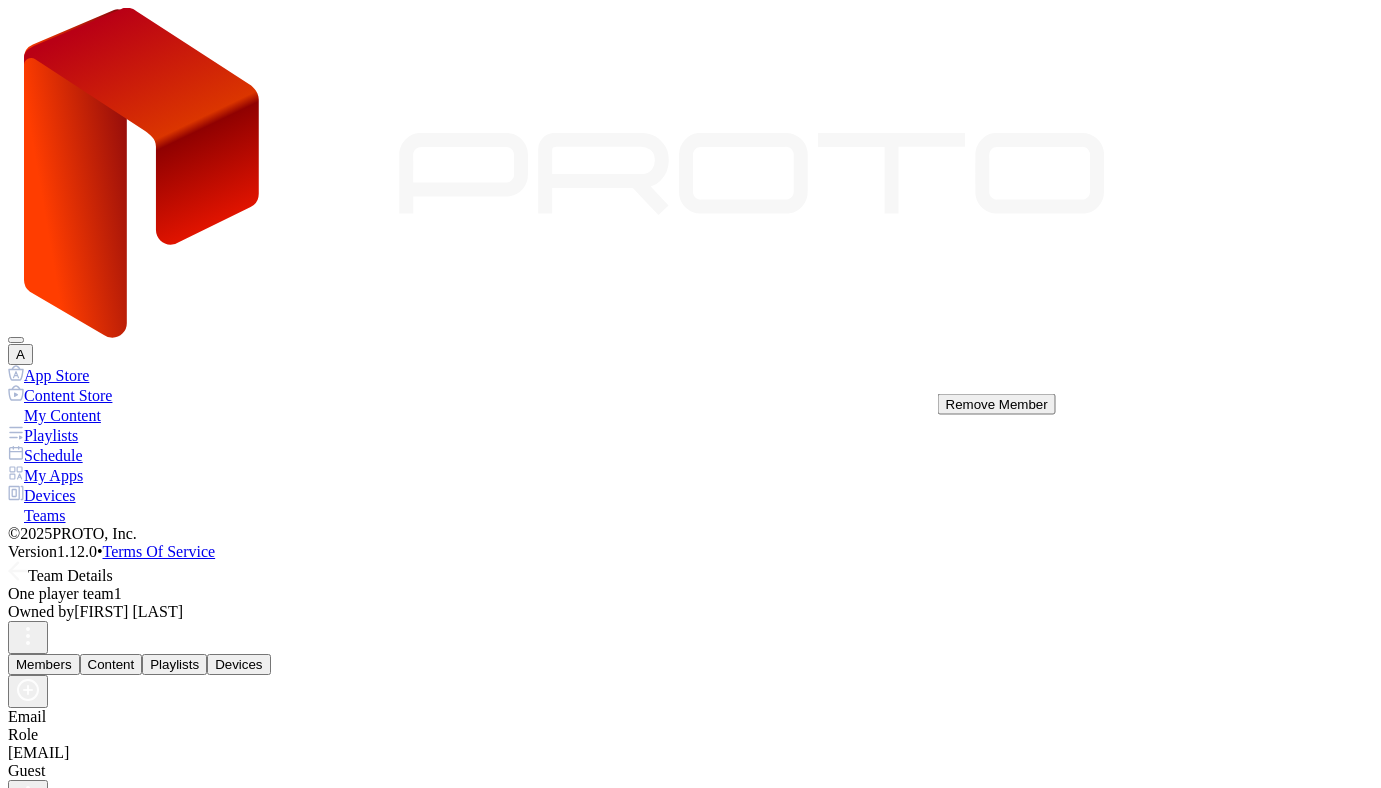 click on "Remove Member" at bounding box center (997, 404) 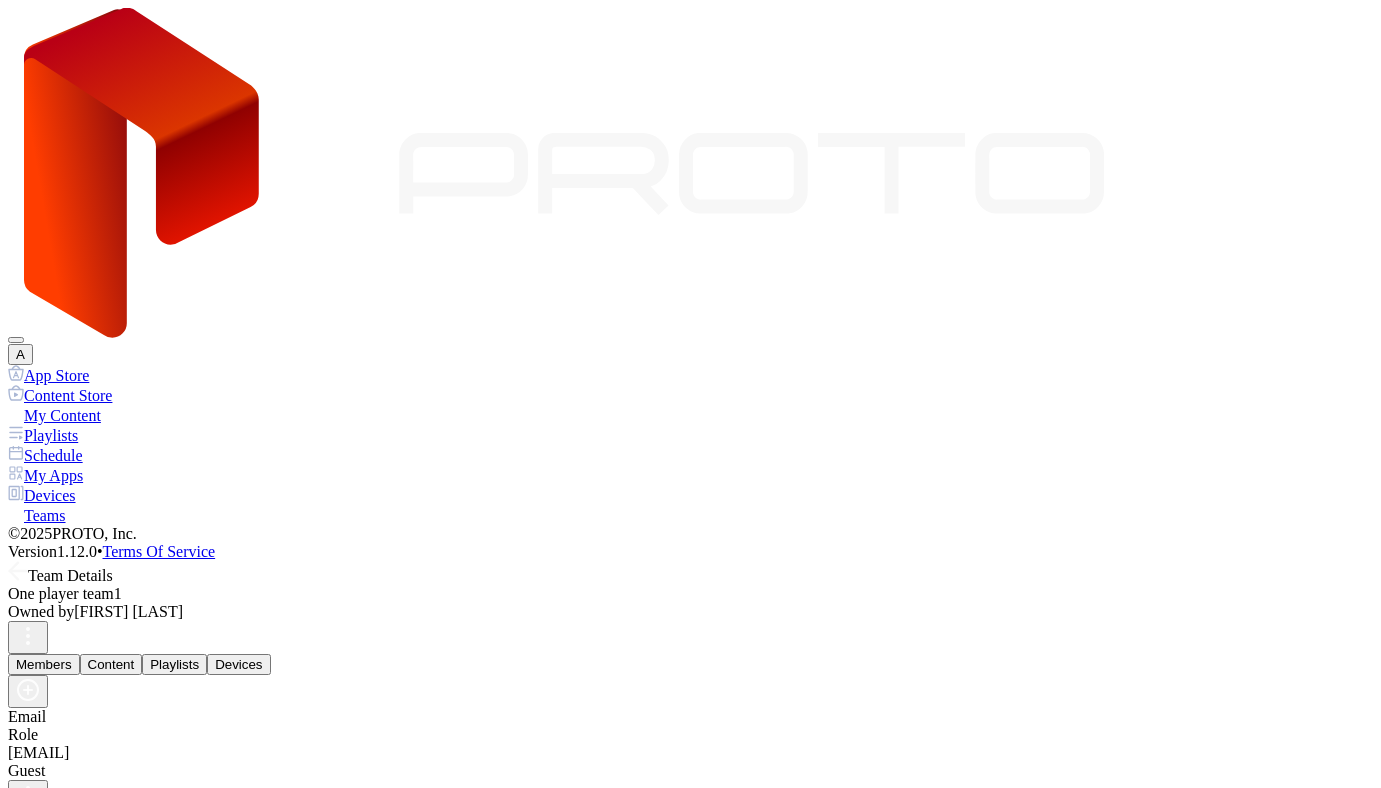 click on "Remove" at bounding box center [99, 1020] 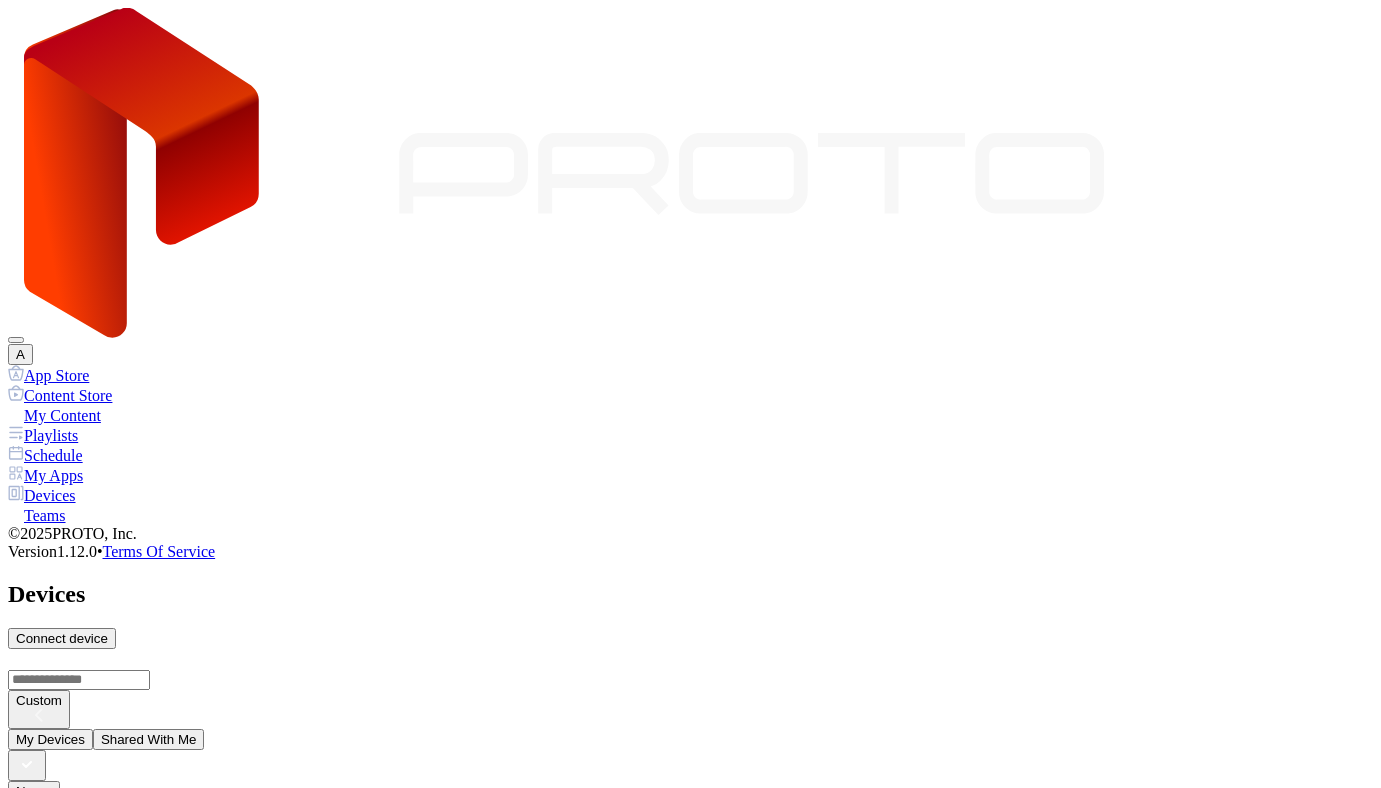 click 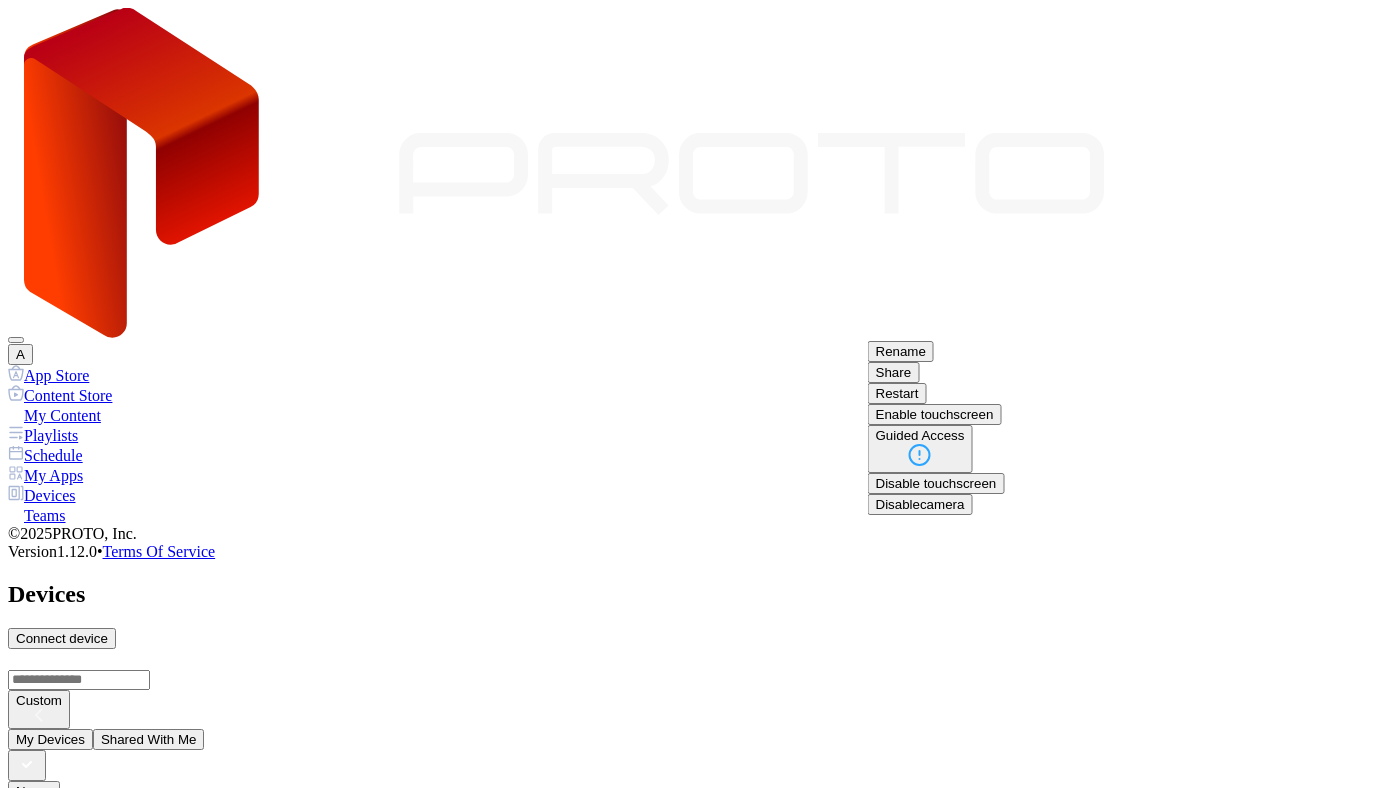 click on "Share" at bounding box center (894, 372) 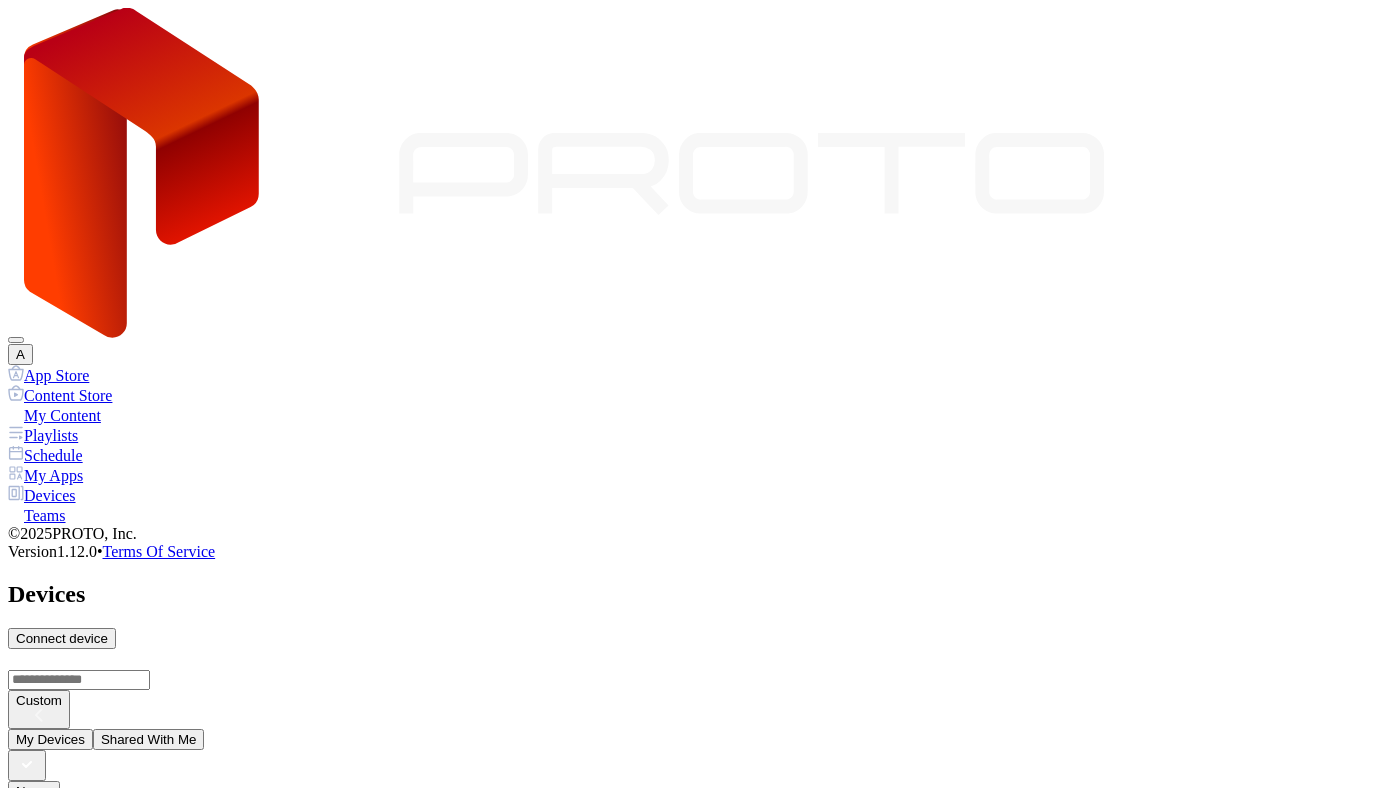 click on "Add guests emails separated by comma or Enter" at bounding box center (690, 1306) 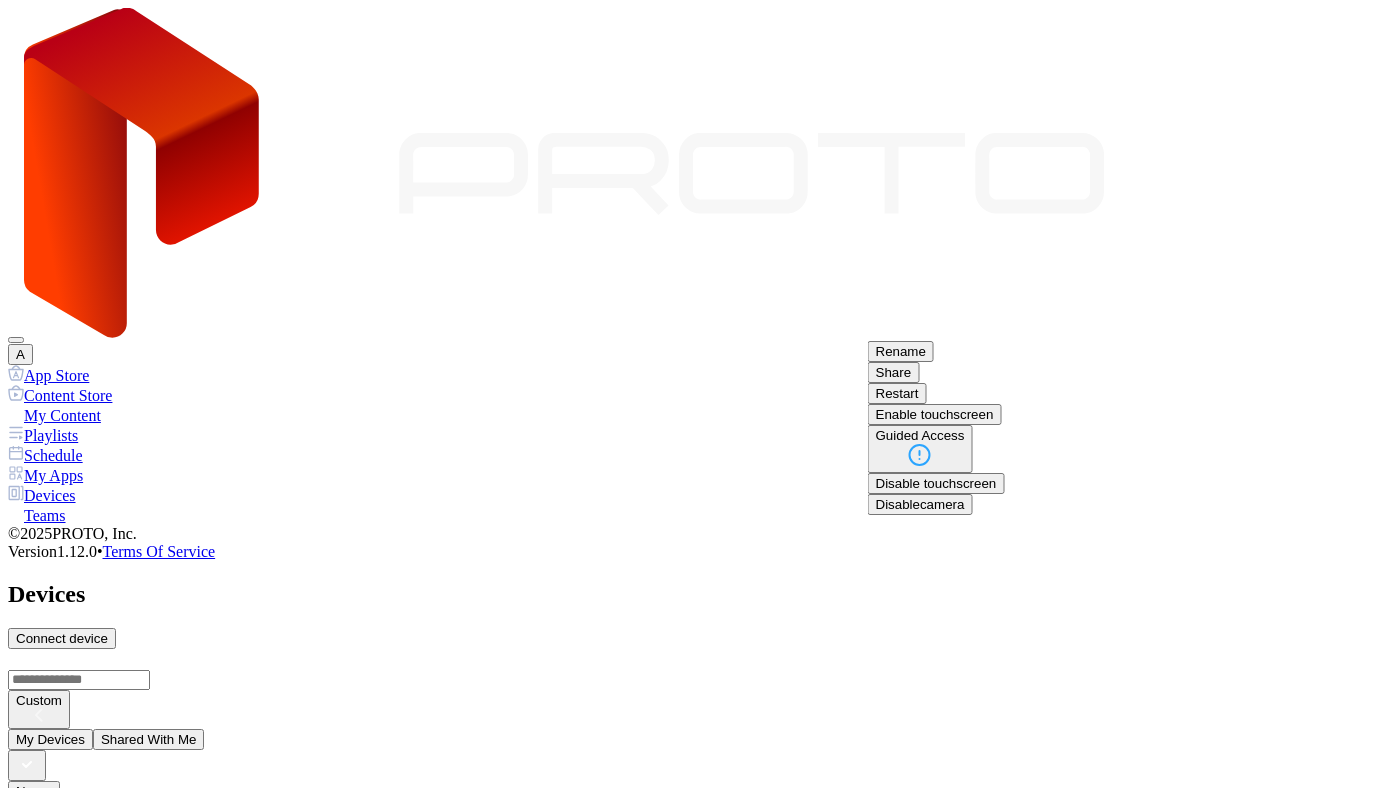 click on "Share" at bounding box center (894, 372) 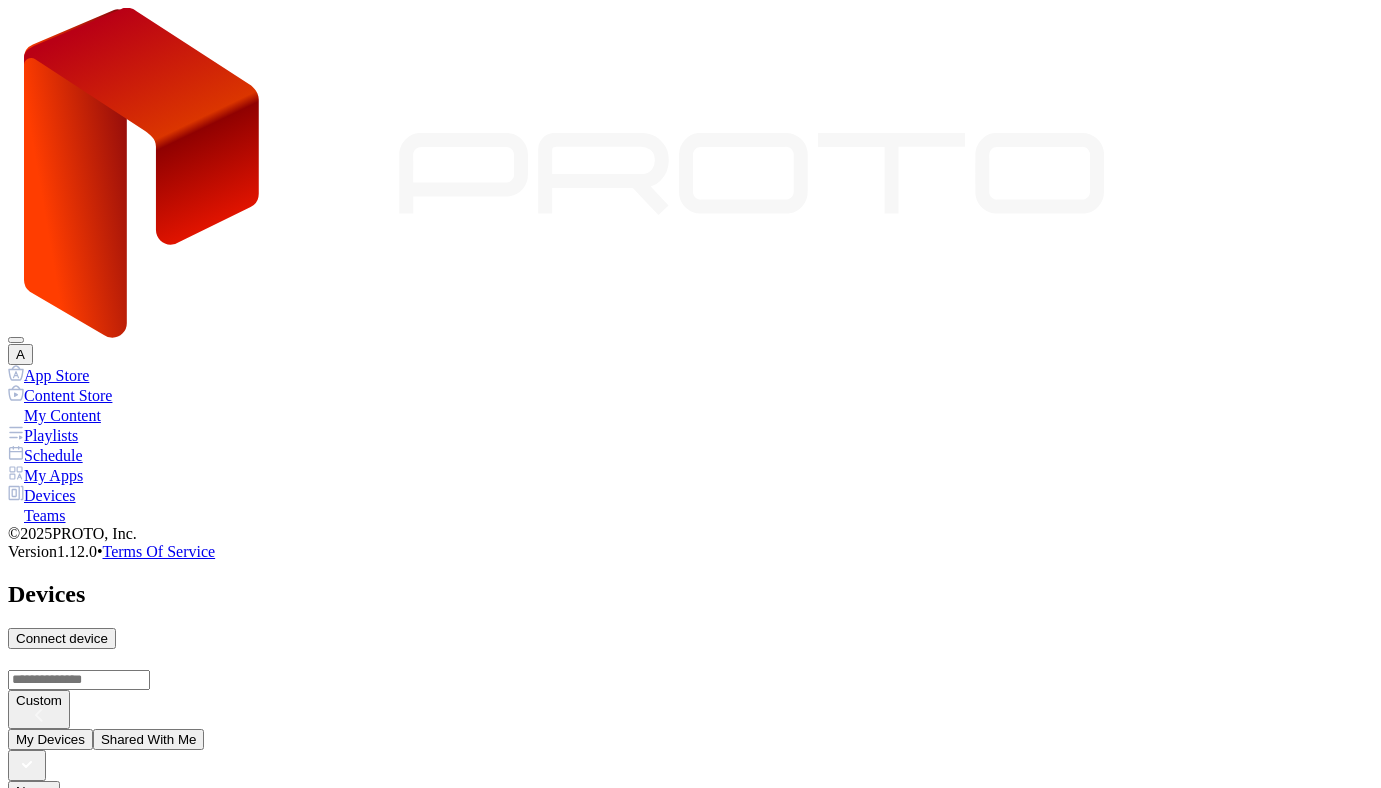 click on "Share Device (s) Add guests emails separated by comma or Enter [EMAIL] Owner [EMAIL] Guest Cancel Share" at bounding box center [690, 1335] 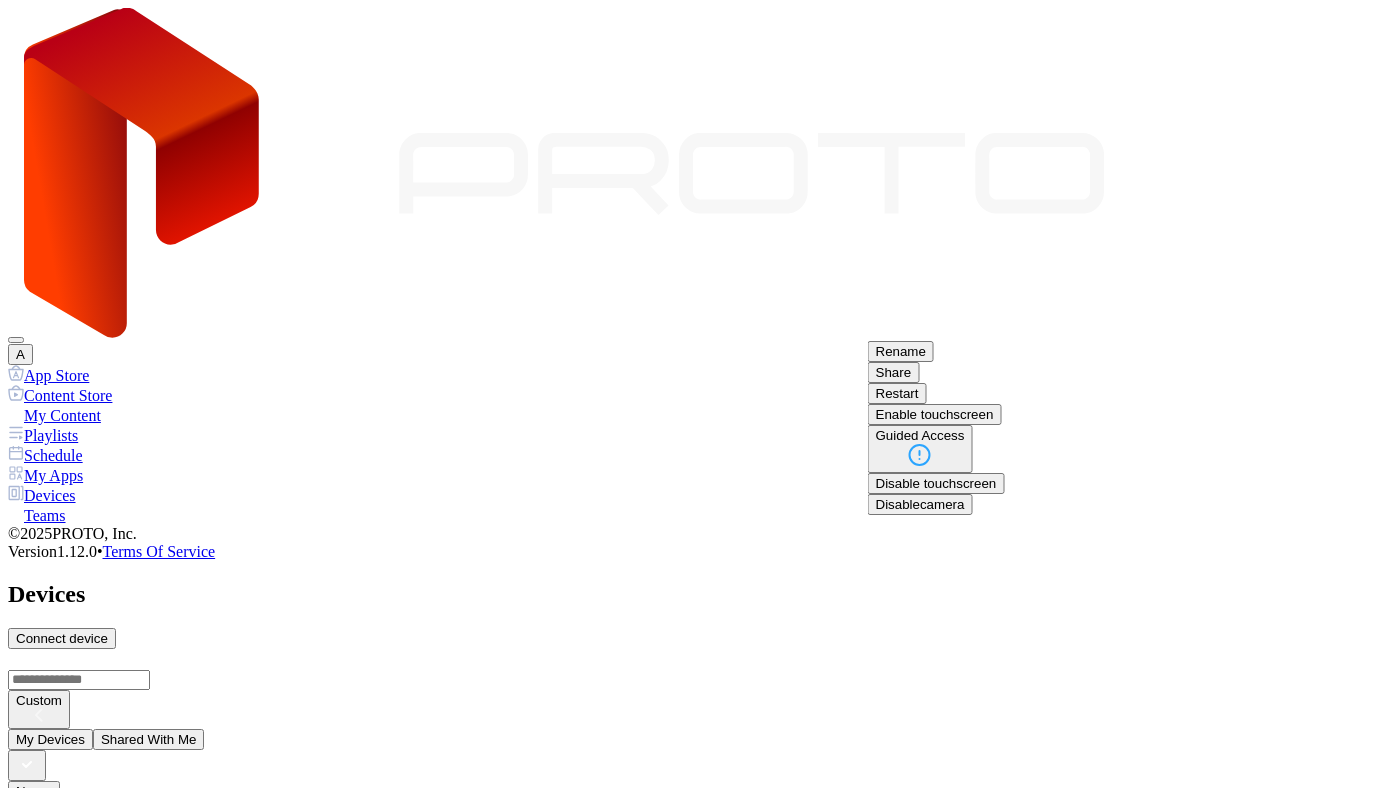 click on "Share" at bounding box center (894, 372) 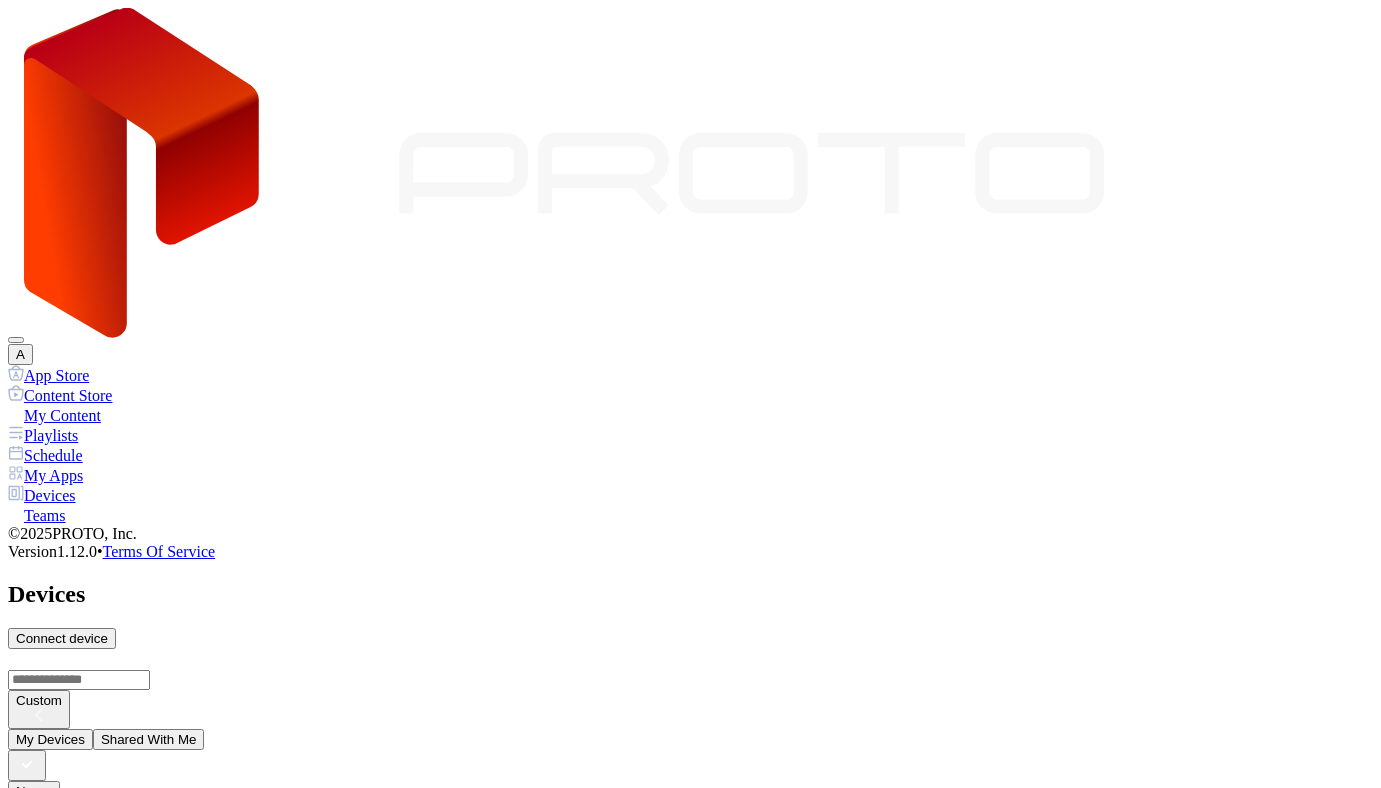 click 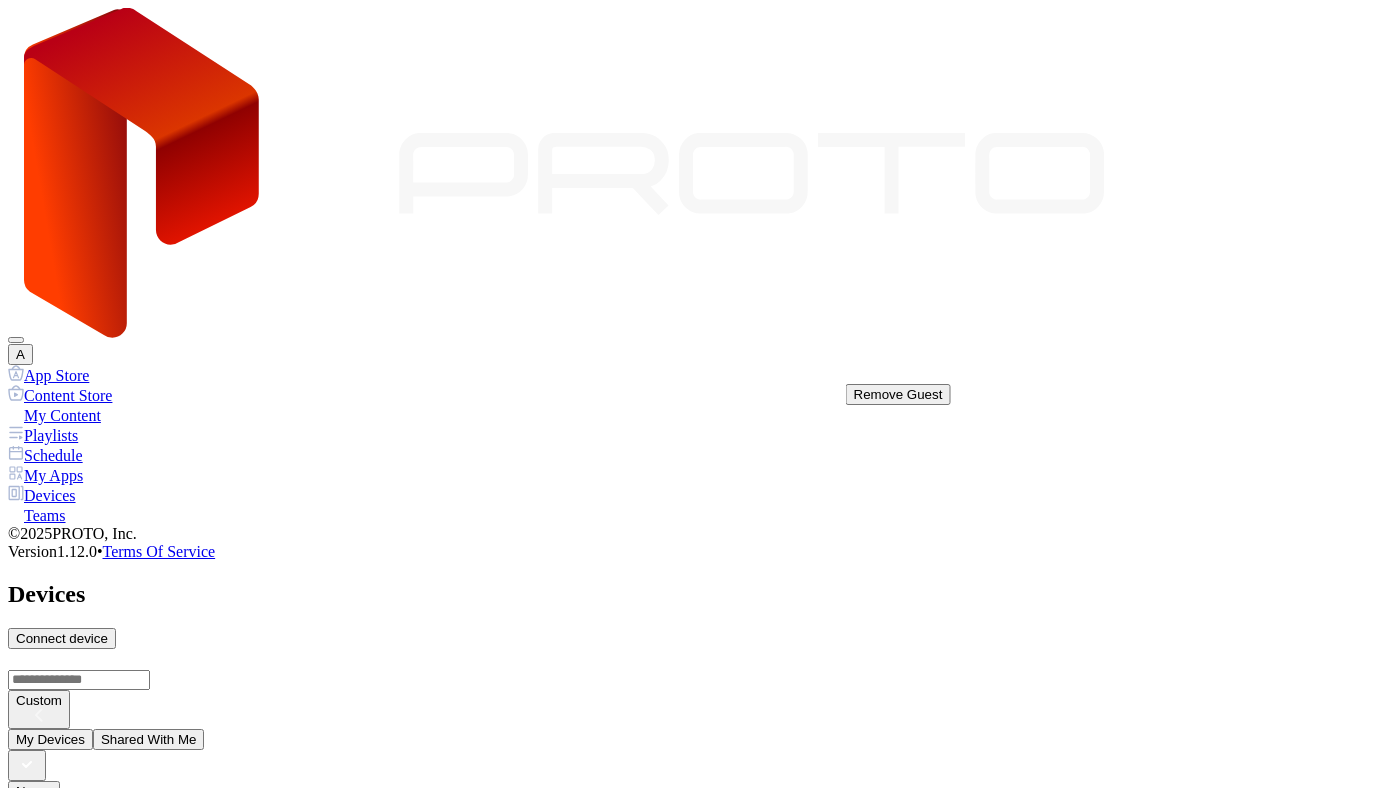 click 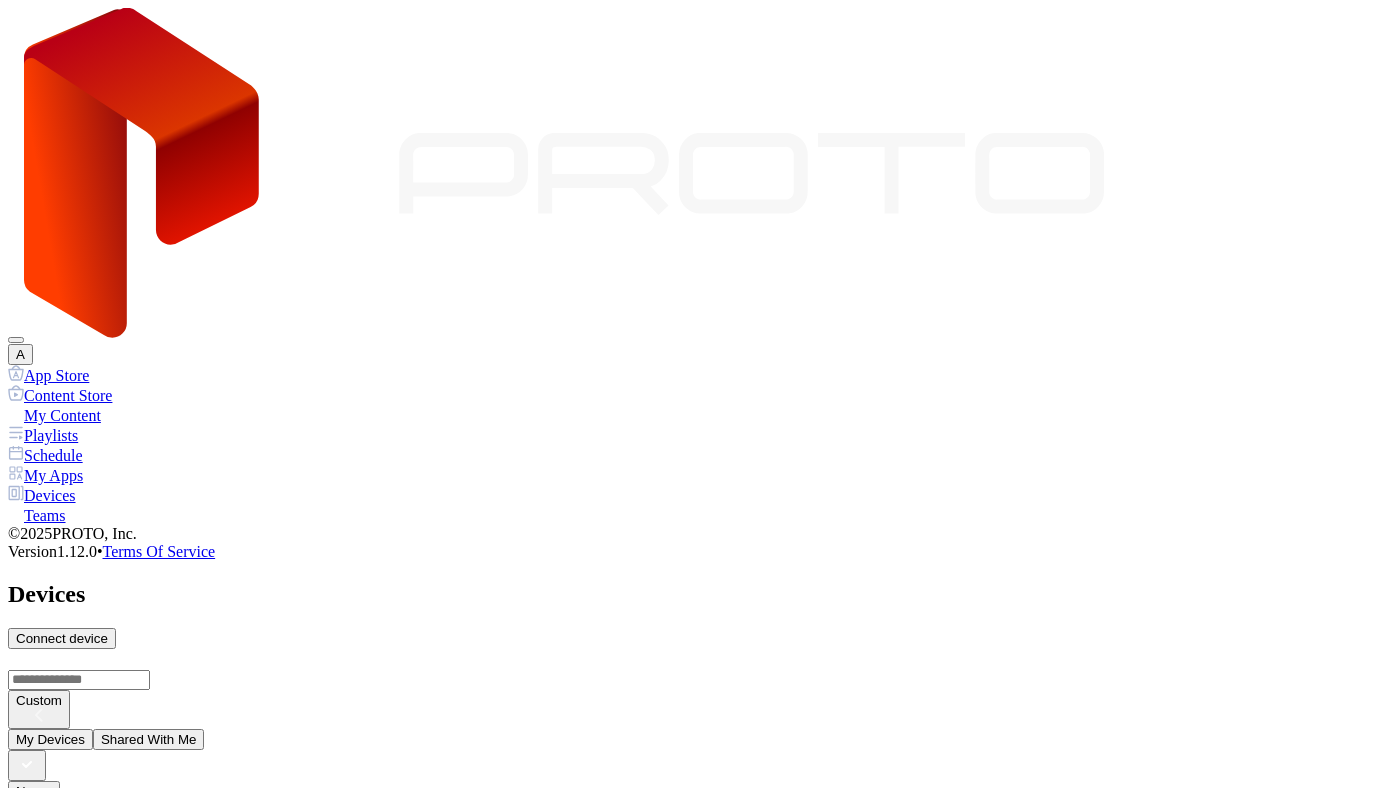 click on "Share Device (s) Add guests emails separated by comma or Enter [EMAIL] Owner [EMAIL] Guest Cancel Share" at bounding box center (690, 1335) 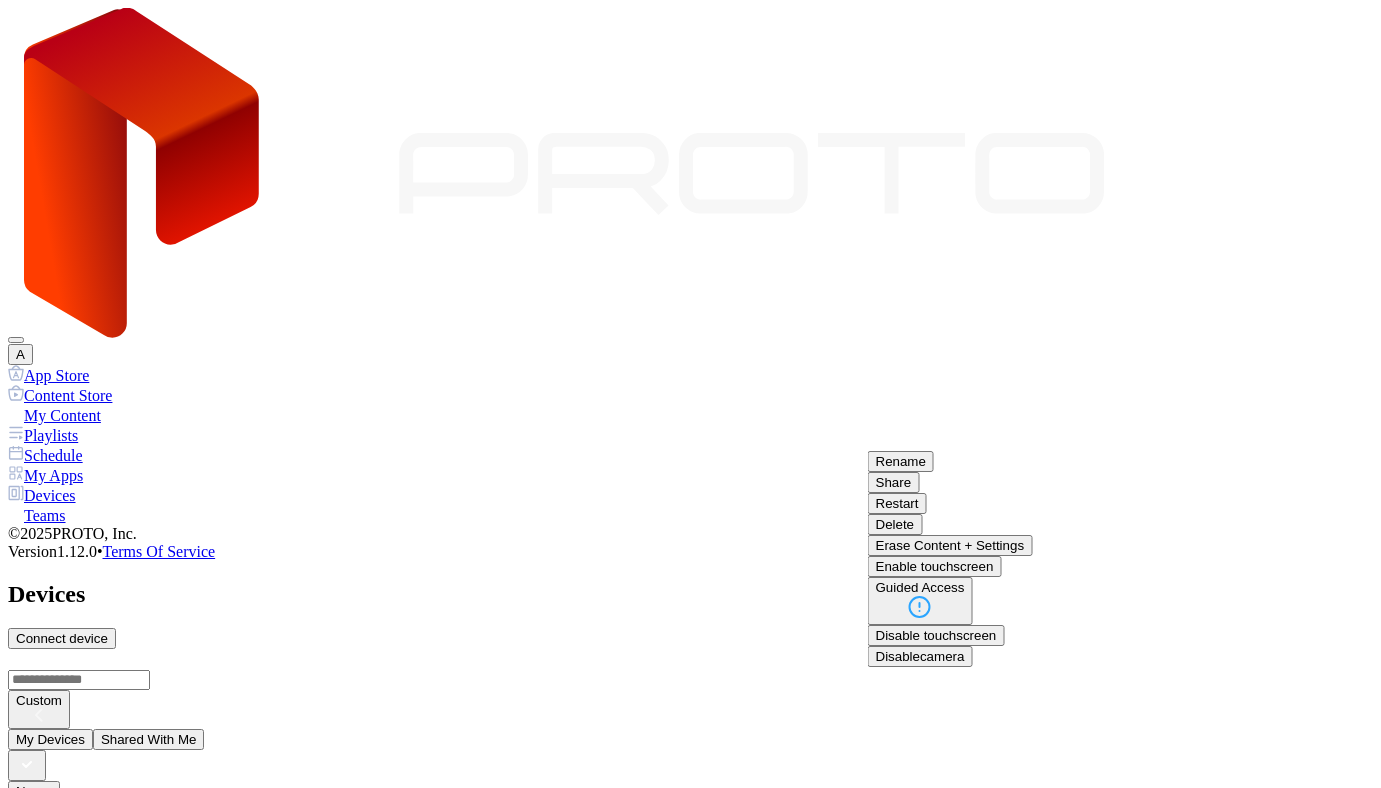 click on "Share" at bounding box center (894, 482) 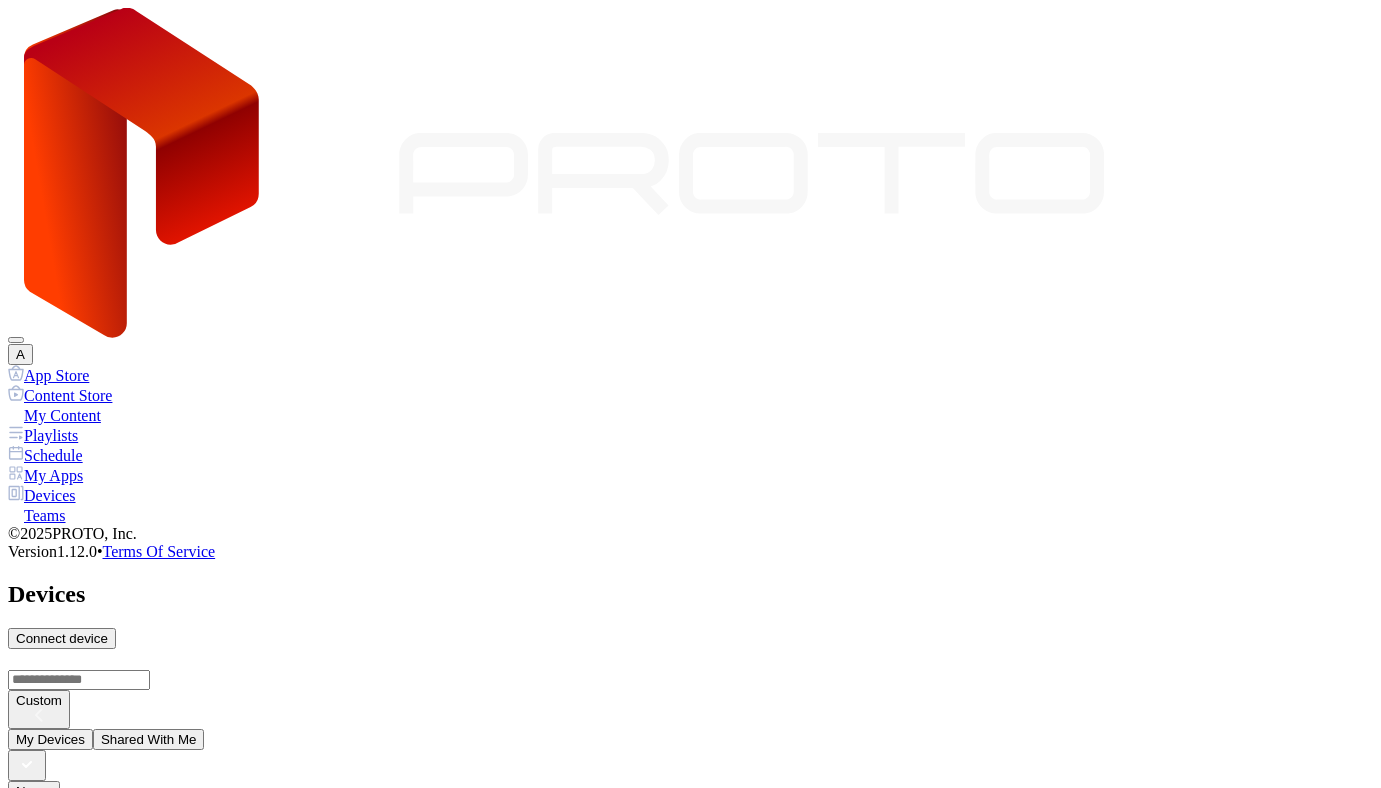 click at bounding box center [79, 1316] 